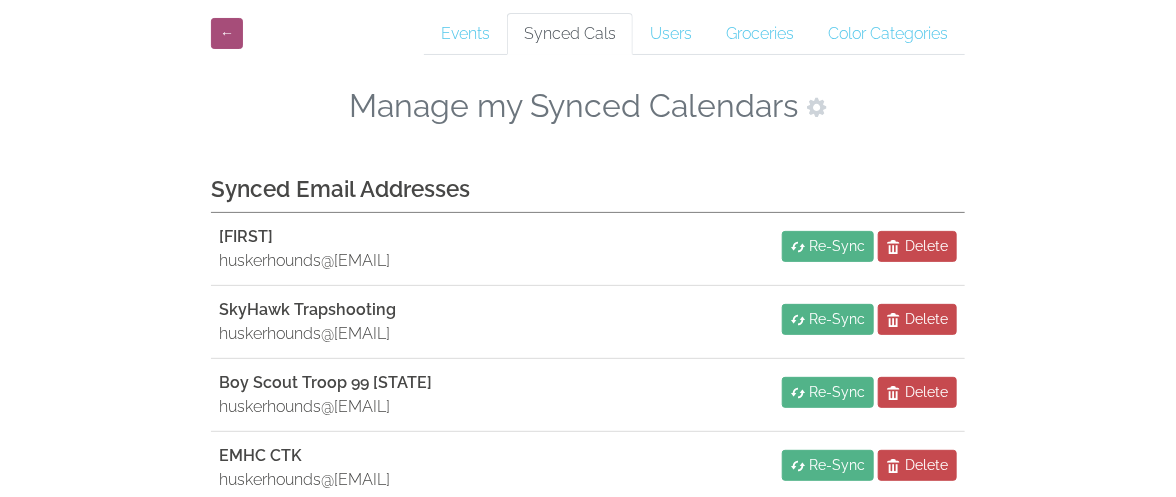 scroll, scrollTop: 86, scrollLeft: 0, axis: vertical 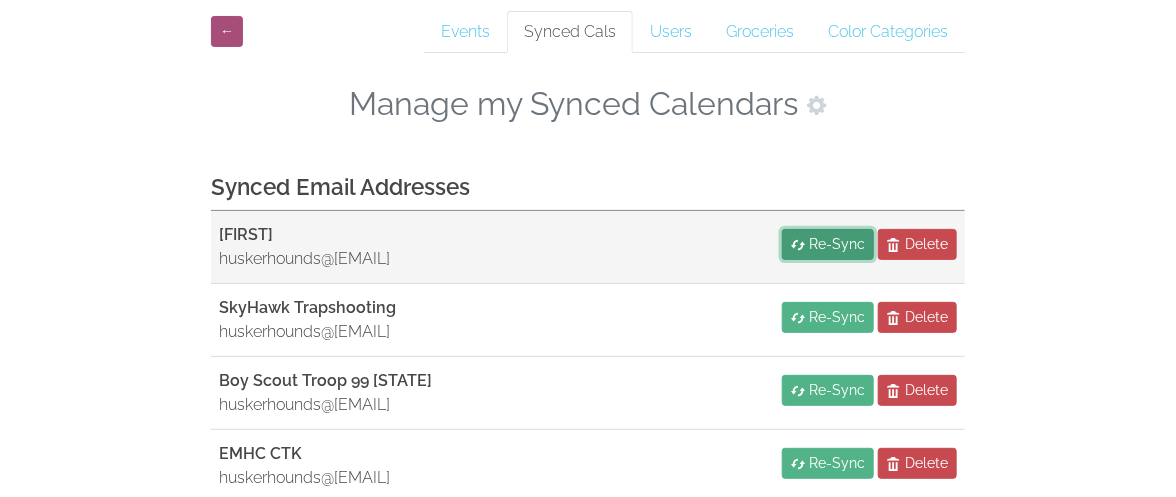 click on "Re-Sync" at bounding box center (837, 244) 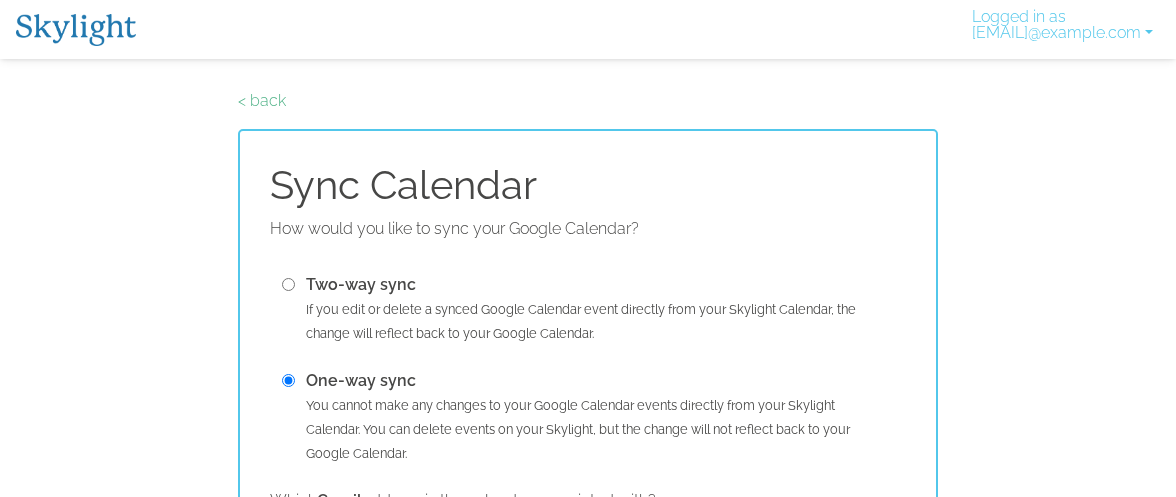 scroll, scrollTop: 0, scrollLeft: 0, axis: both 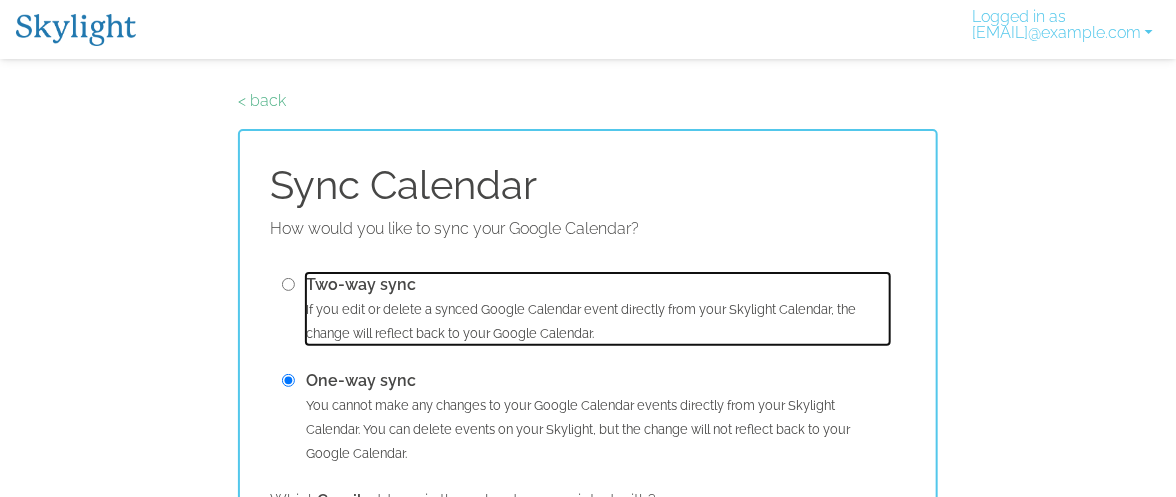 click on "Two-way sync If you edit or delete a synced Google Calendar event directly from your Skylight Calendar, the change will reflect back to your Google Calendar." at bounding box center (598, 309) 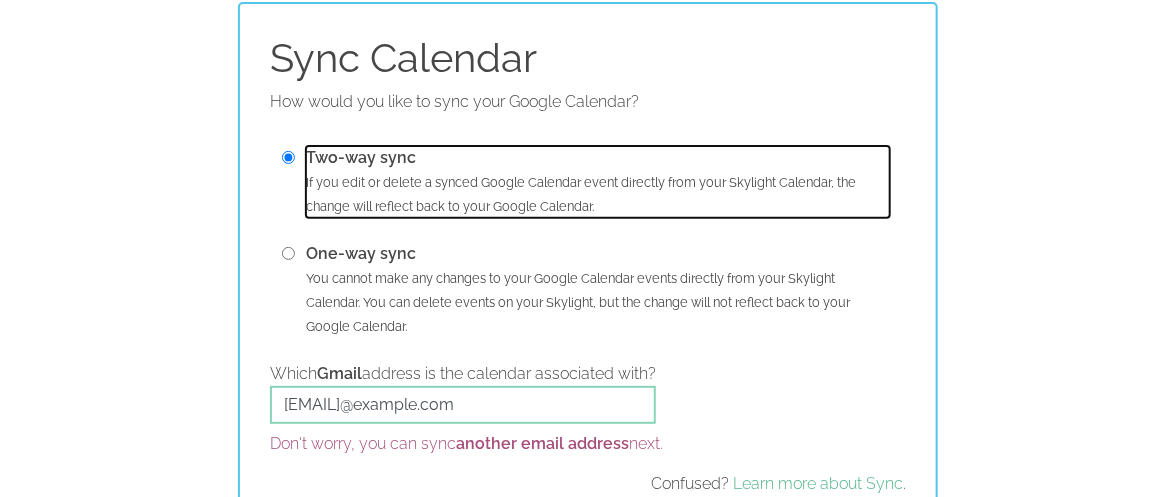 scroll, scrollTop: 0, scrollLeft: 0, axis: both 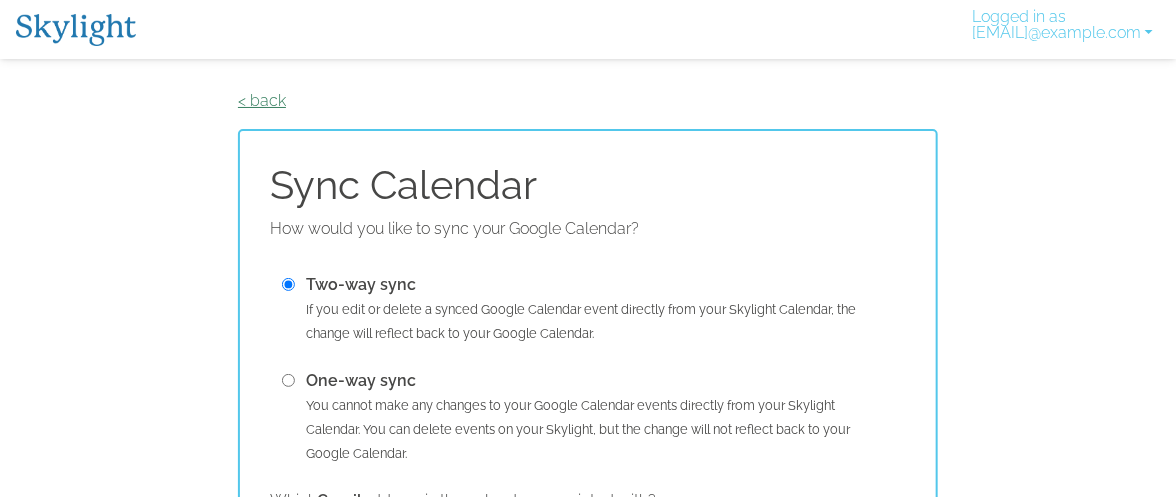 click on "< back" at bounding box center [262, 100] 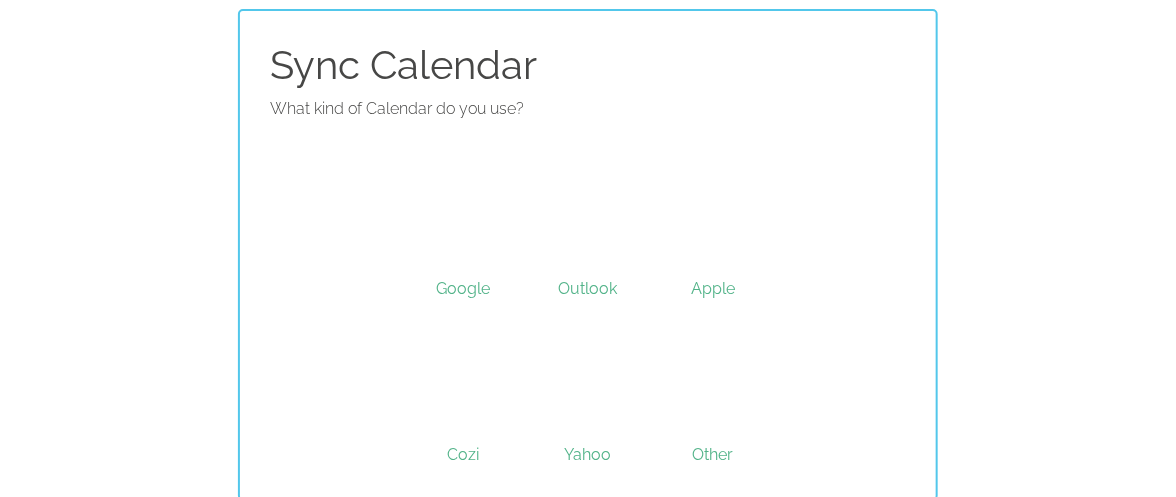 scroll, scrollTop: 122, scrollLeft: 0, axis: vertical 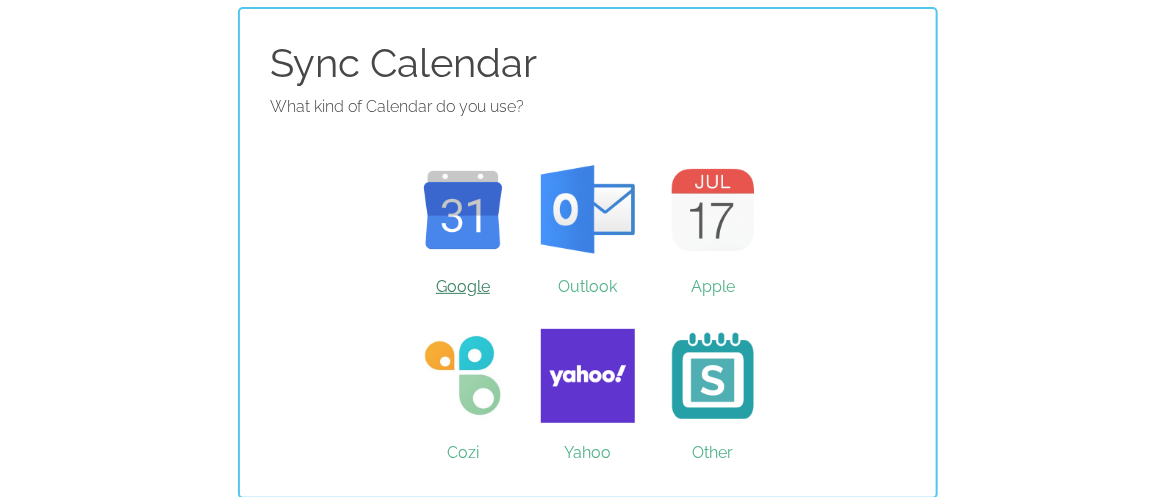 click on "Google" at bounding box center [463, 210] 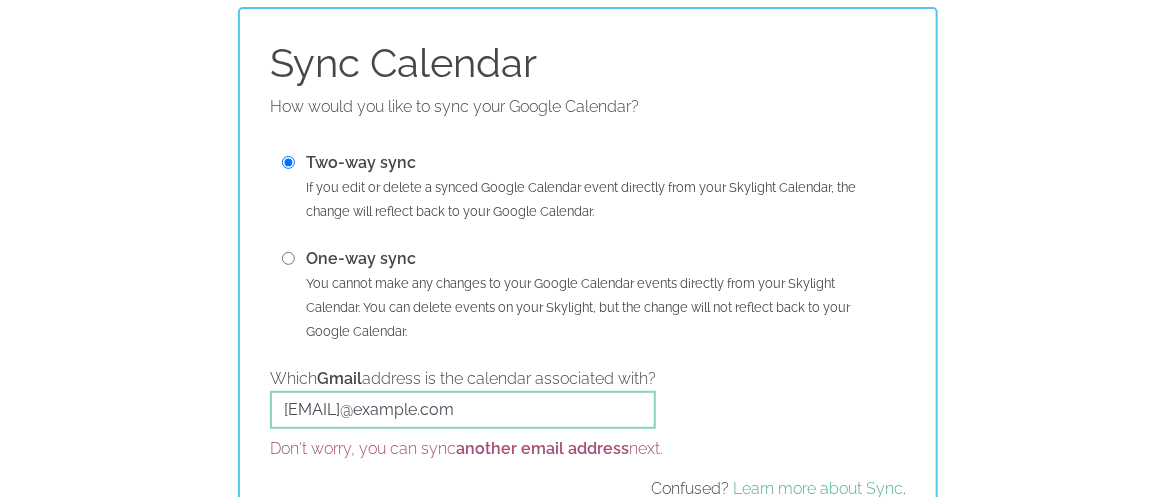 scroll, scrollTop: 0, scrollLeft: 0, axis: both 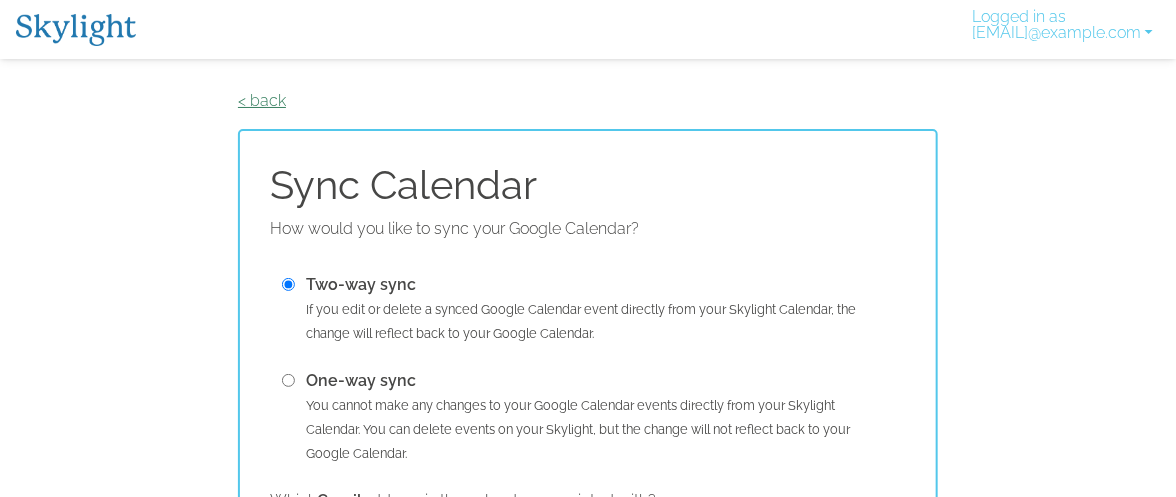 click on "< back" at bounding box center (262, 100) 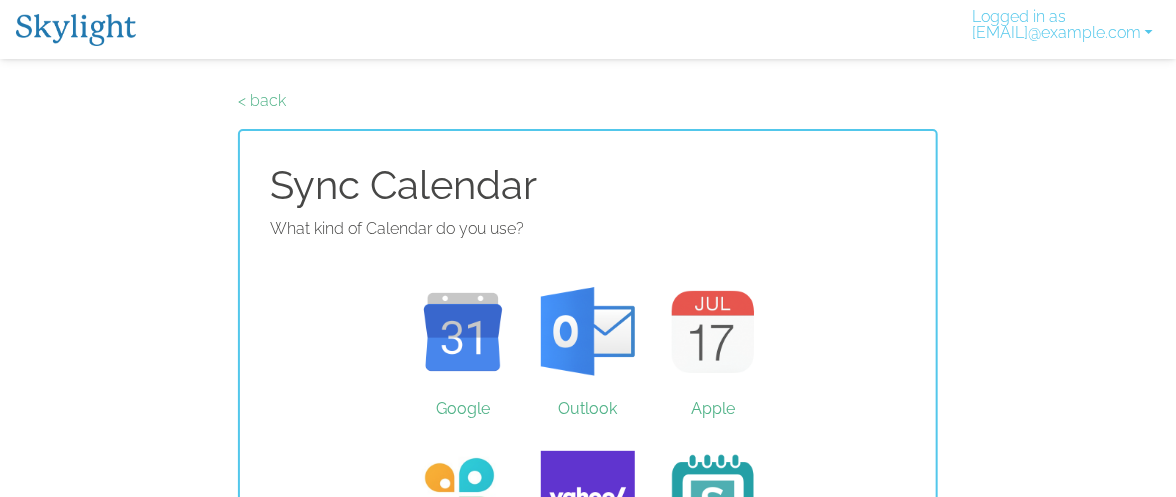 click on "< back" at bounding box center (262, 100) 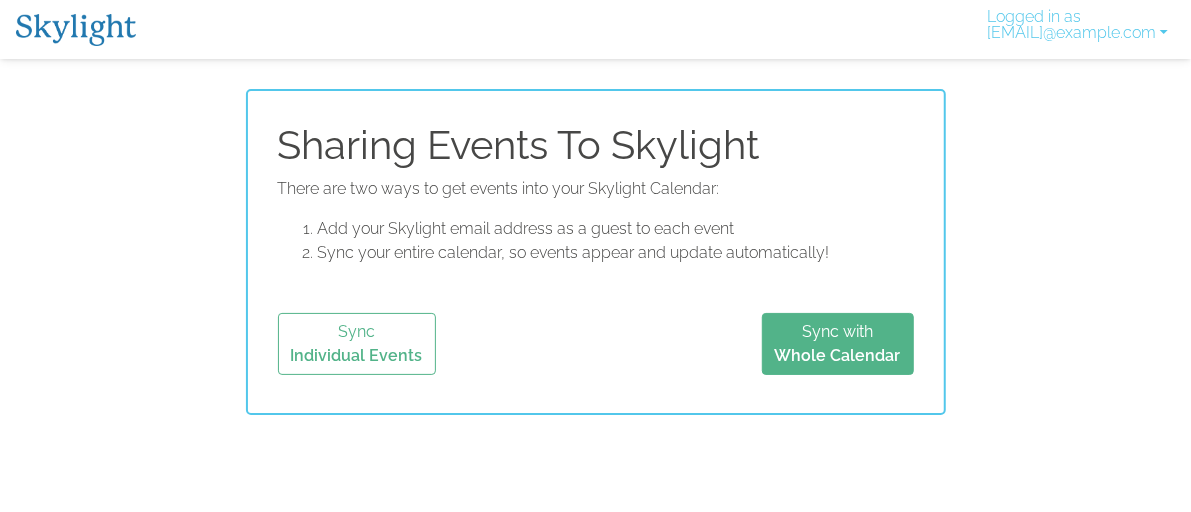 click on "Sharing Events To Skylight There are two ways to get events into your Skylight Calendar: Add your Skylight email address as a guest to each event Sync your entire calendar, so events appear and update automatically! Sync  Individual Events Sync with  Whole Calendar" at bounding box center [596, 252] 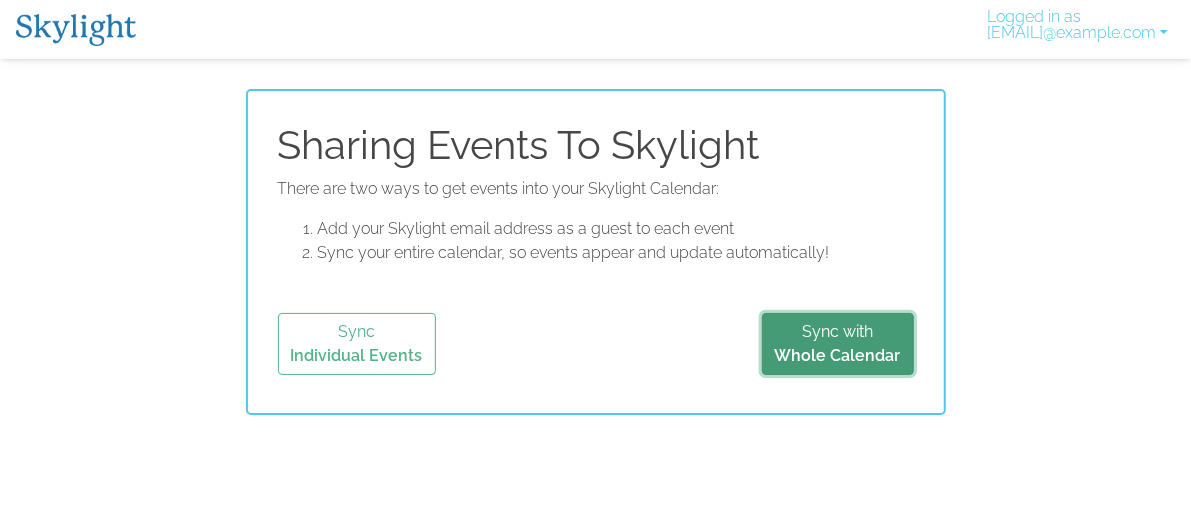 click on "Sync with  Whole Calendar" at bounding box center [838, 344] 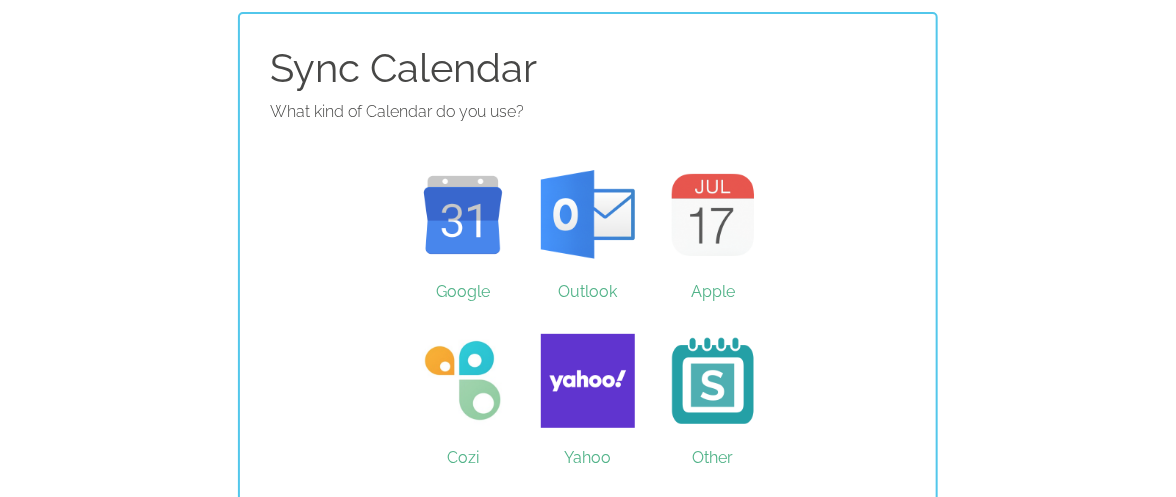 scroll, scrollTop: 119, scrollLeft: 0, axis: vertical 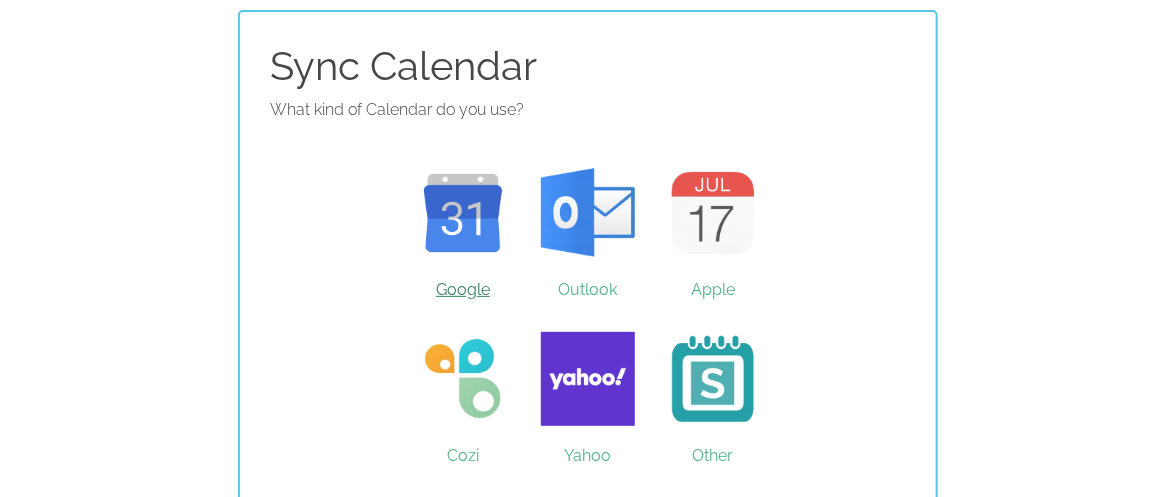 click on "Google" at bounding box center (463, 213) 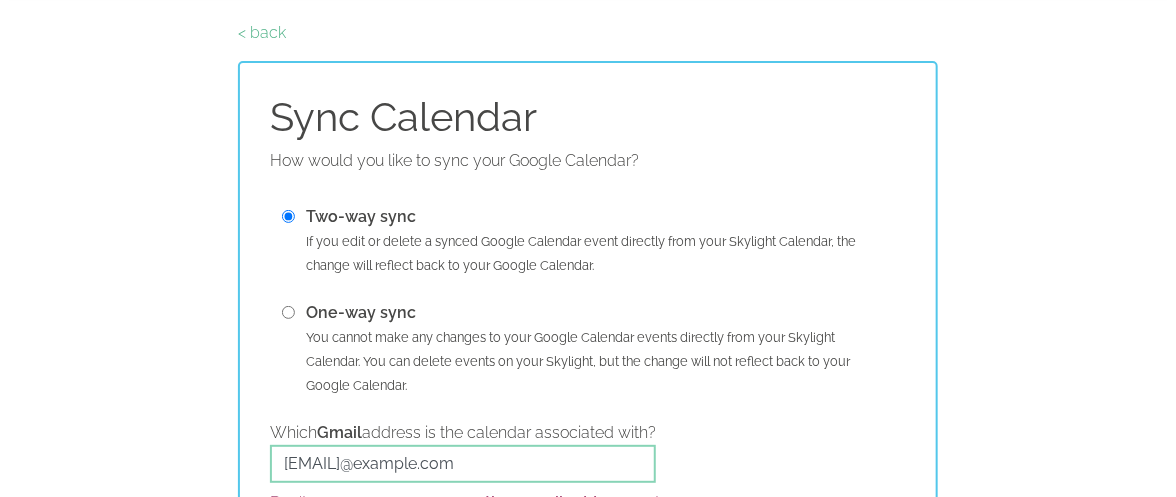 scroll, scrollTop: 233, scrollLeft: 0, axis: vertical 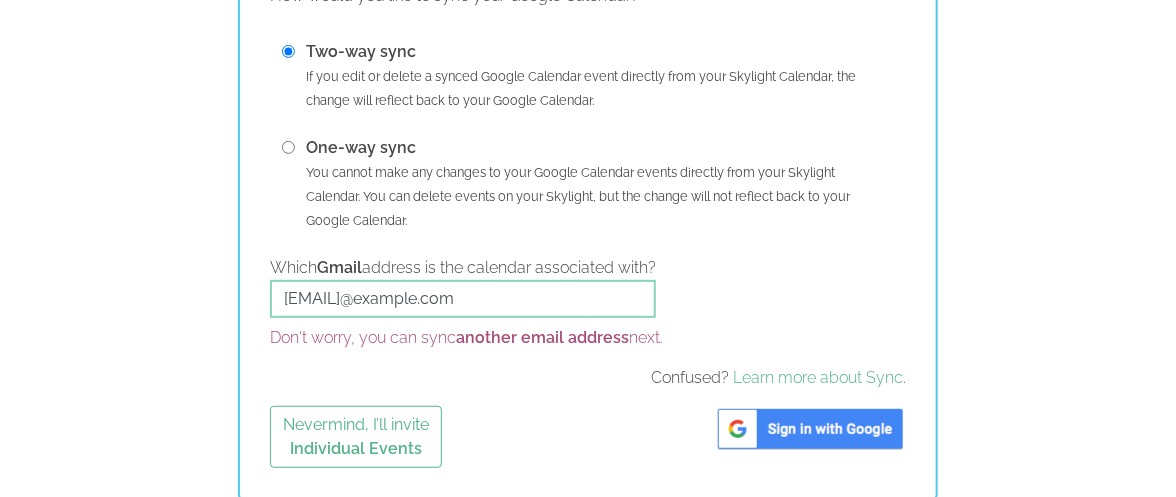 click at bounding box center [810, 429] 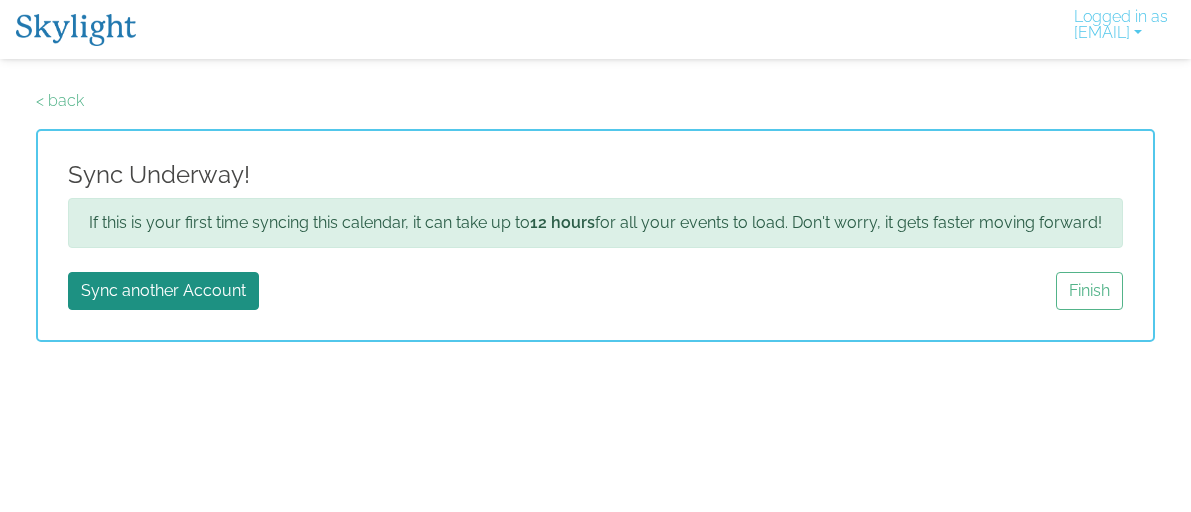 scroll, scrollTop: 0, scrollLeft: 0, axis: both 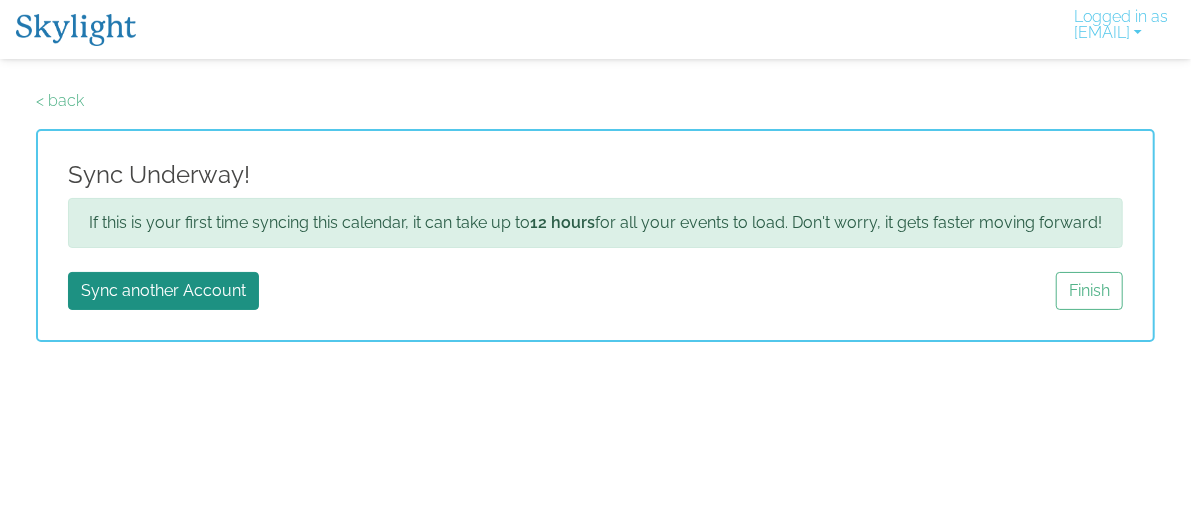 click on "< back" at bounding box center [595, 101] 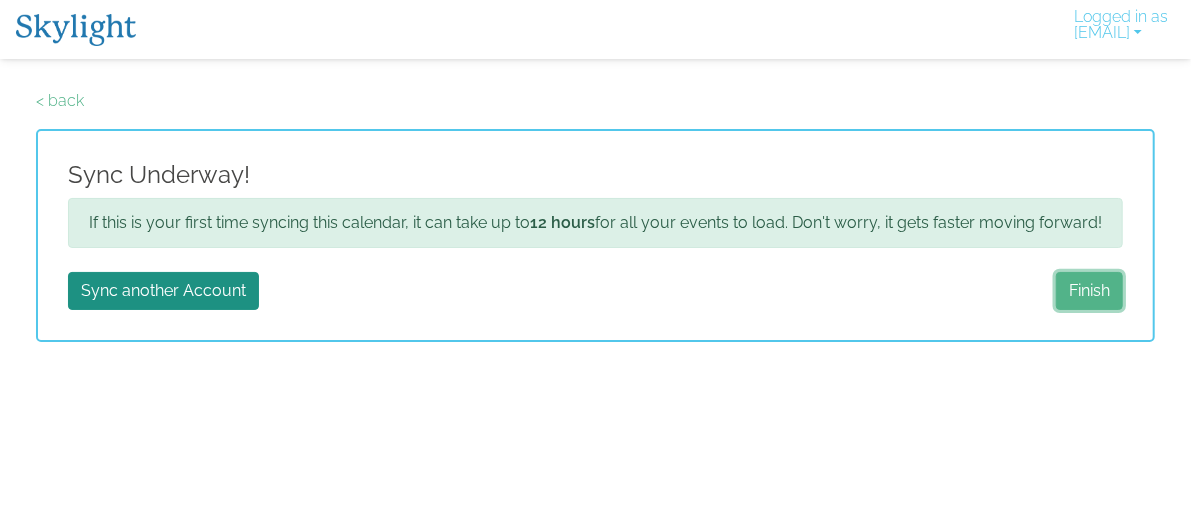 click on "Finish" at bounding box center (1089, 291) 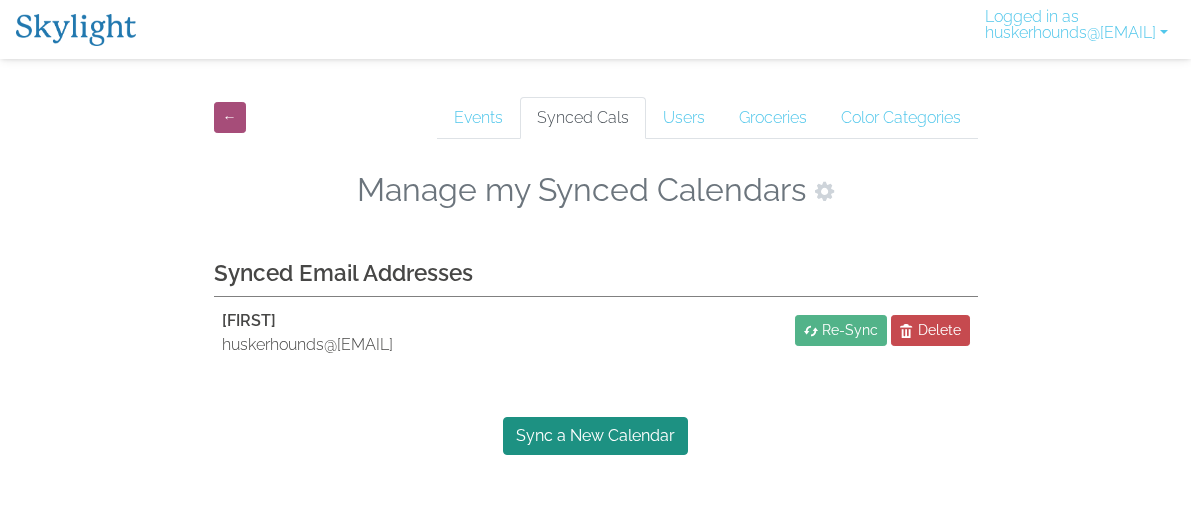 scroll, scrollTop: 0, scrollLeft: 0, axis: both 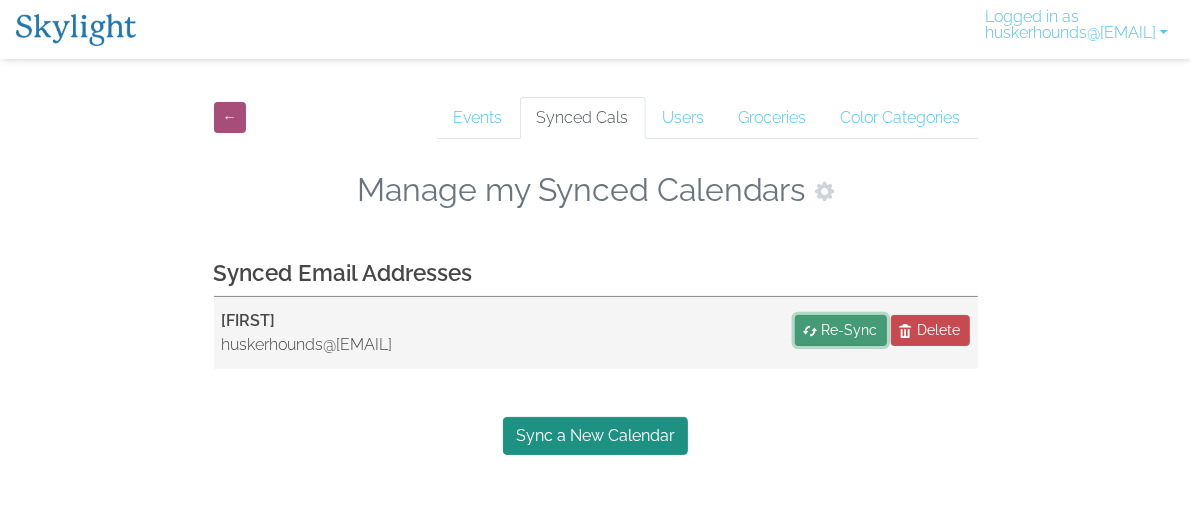 click on "Re-Sync" at bounding box center [850, 330] 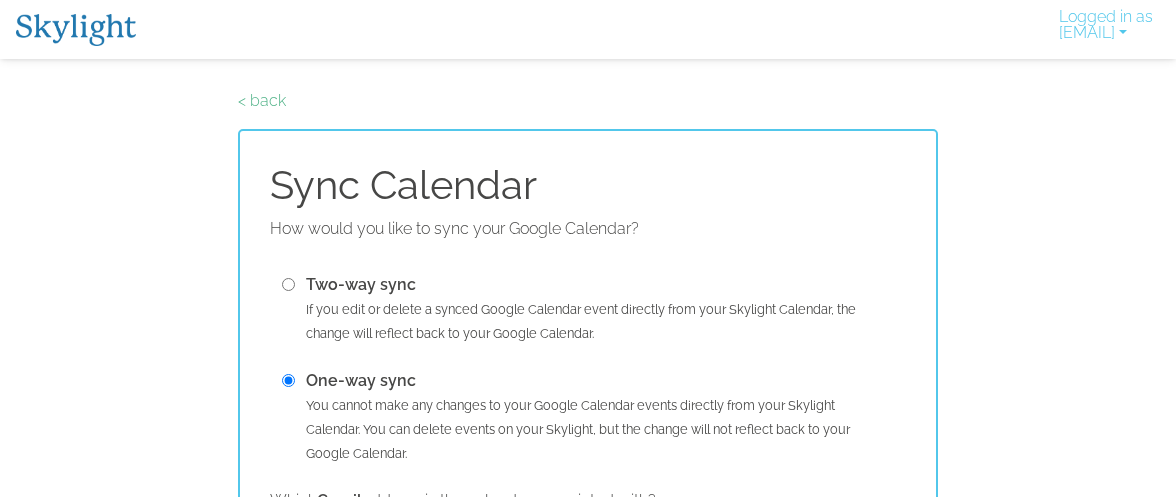 scroll, scrollTop: 0, scrollLeft: 0, axis: both 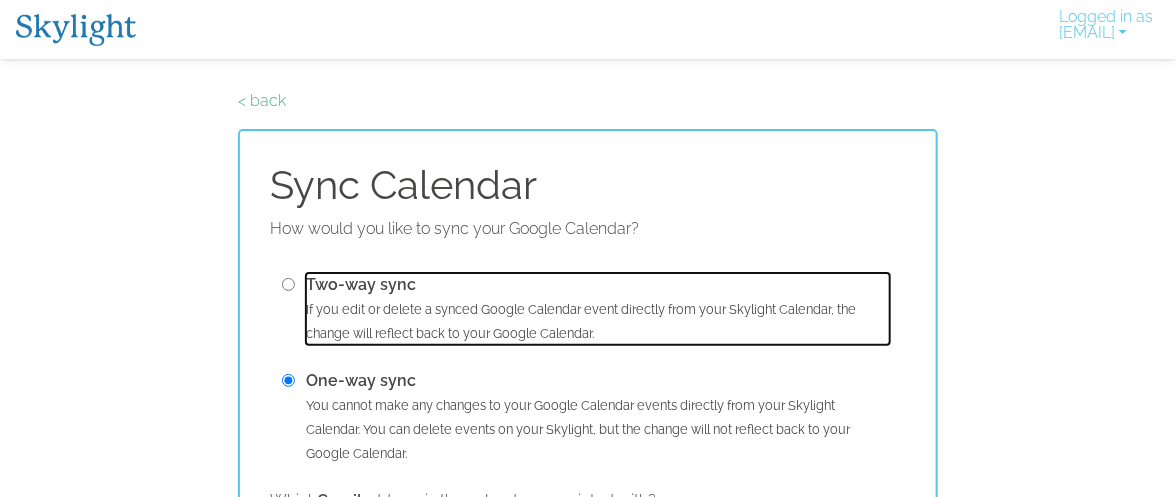 click on "If you edit or delete a synced Google Calendar event directly from your Skylight Calendar, the change will reflect back to your Google Calendar." at bounding box center (581, 321) 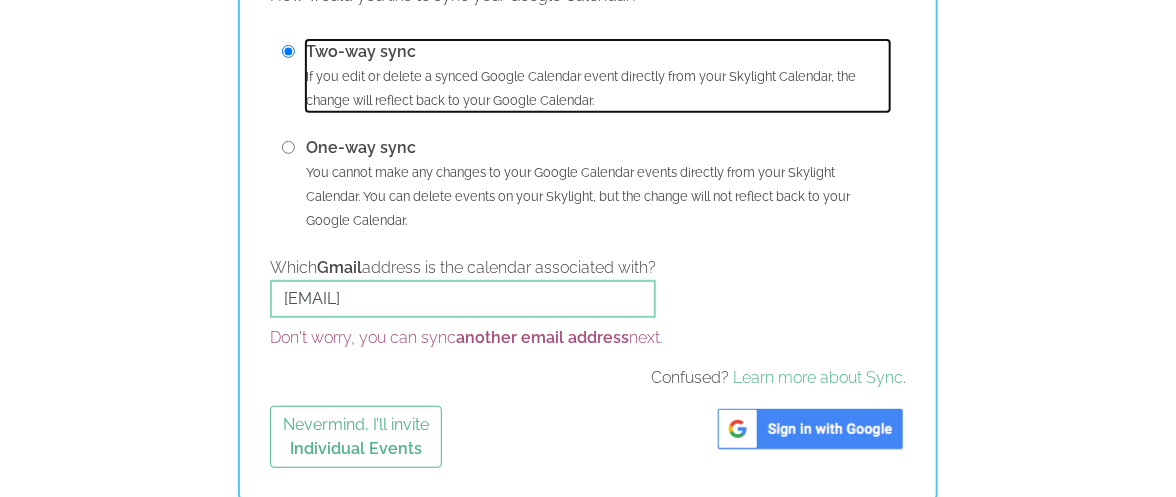 scroll, scrollTop: 233, scrollLeft: 0, axis: vertical 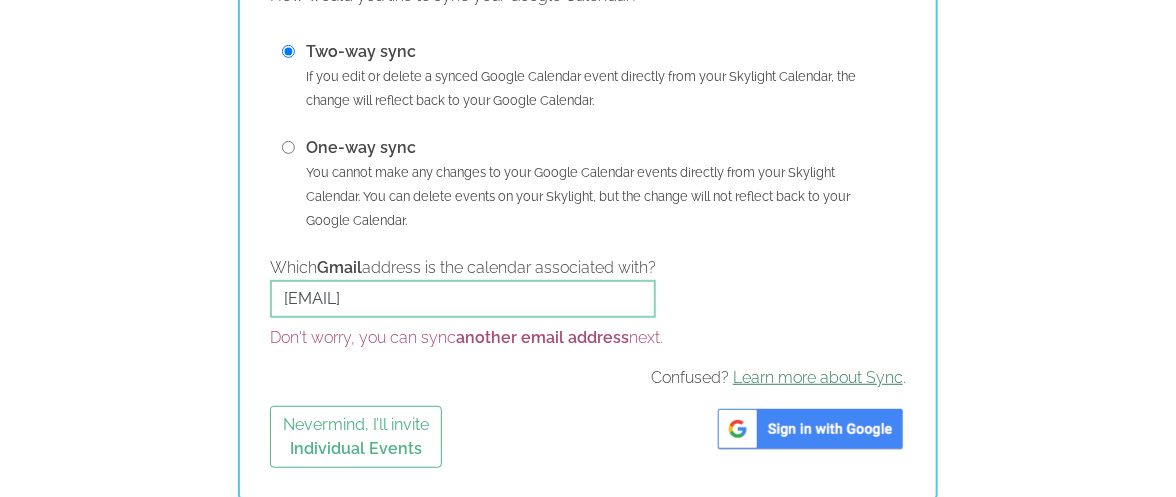 click on "Learn more about Sync" at bounding box center [818, 377] 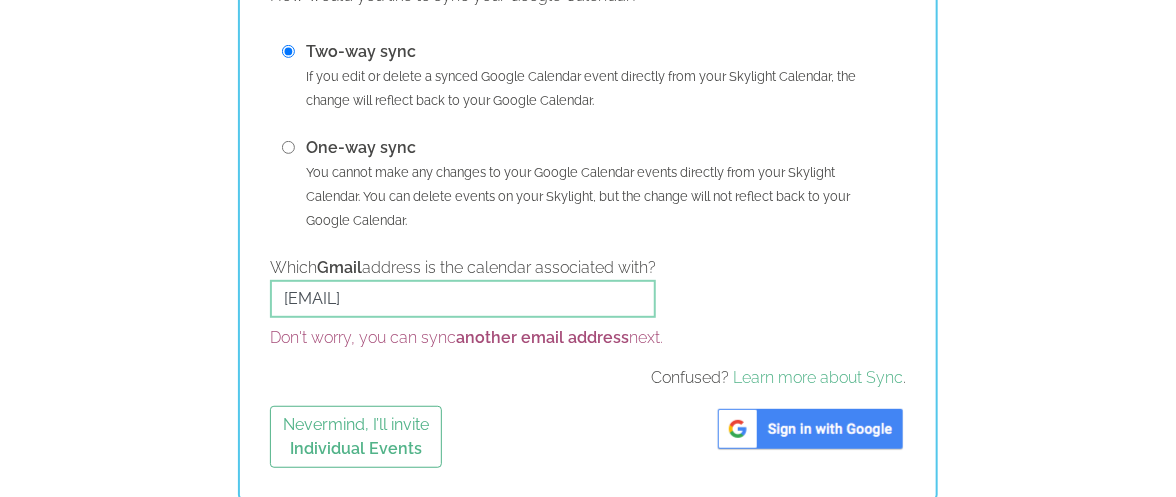 click at bounding box center [810, 429] 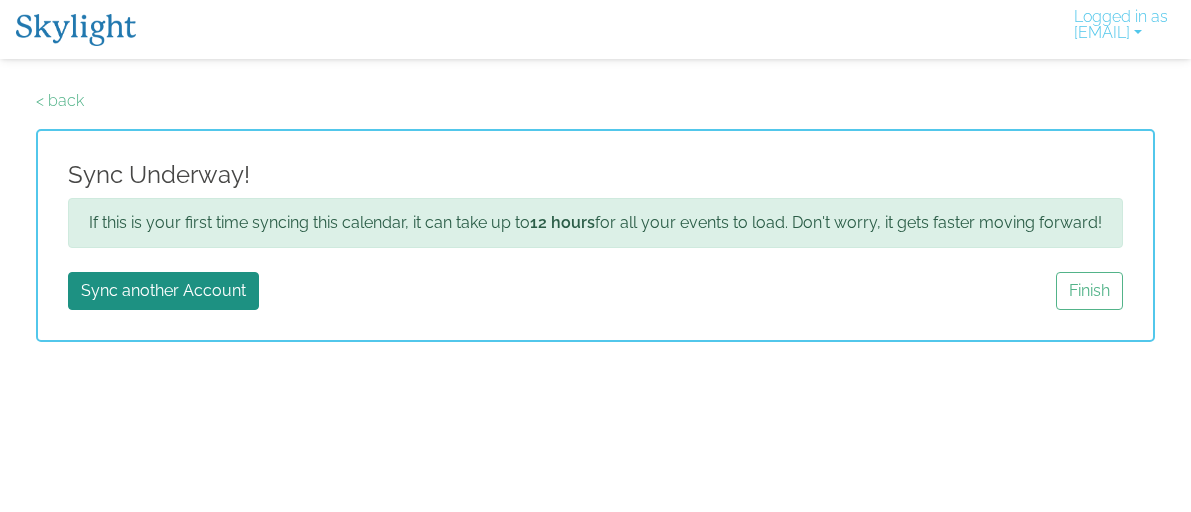 scroll, scrollTop: 0, scrollLeft: 0, axis: both 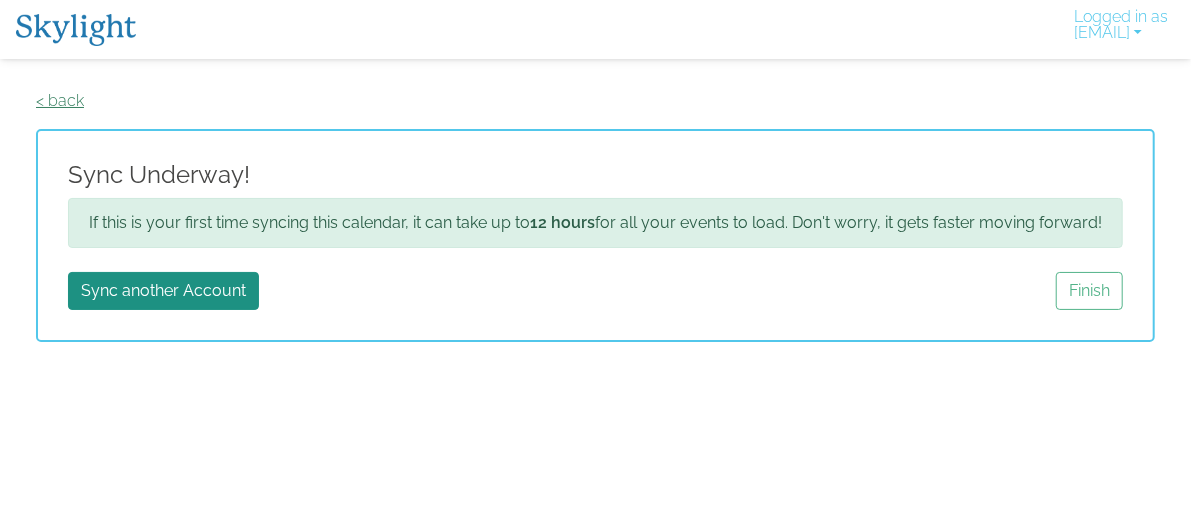 click on "< back" at bounding box center [60, 100] 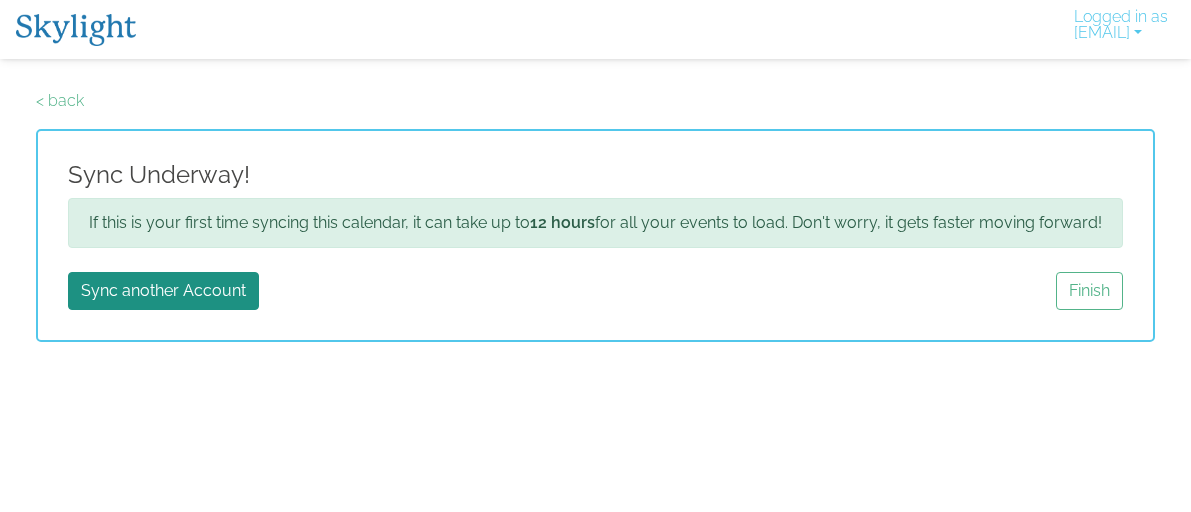 scroll, scrollTop: 0, scrollLeft: 0, axis: both 